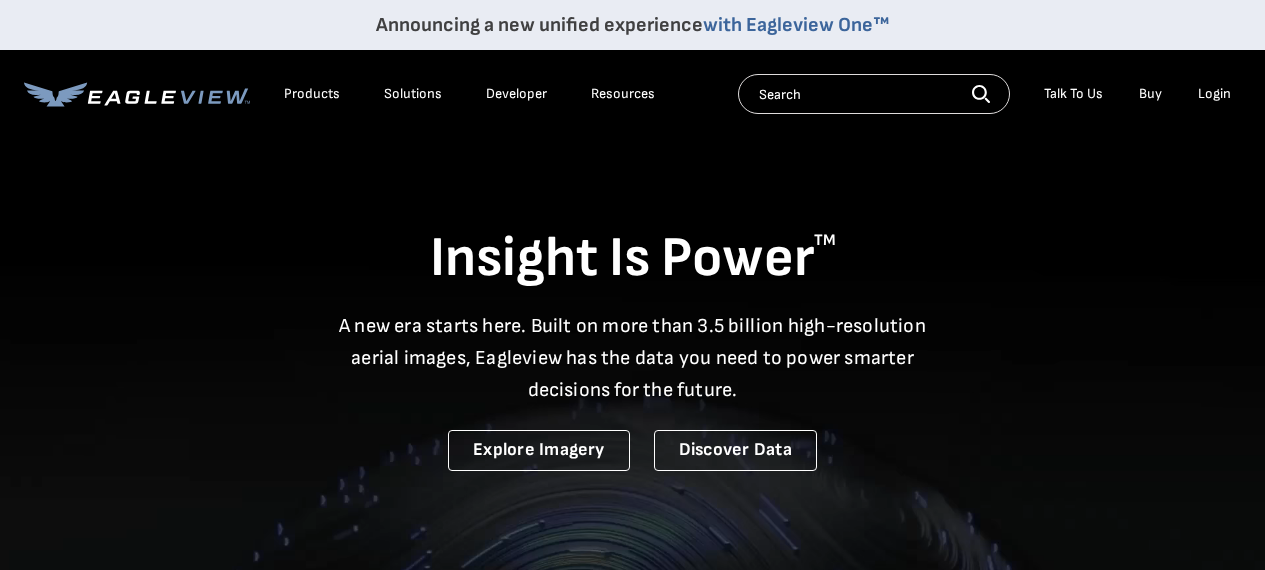 scroll, scrollTop: 0, scrollLeft: 0, axis: both 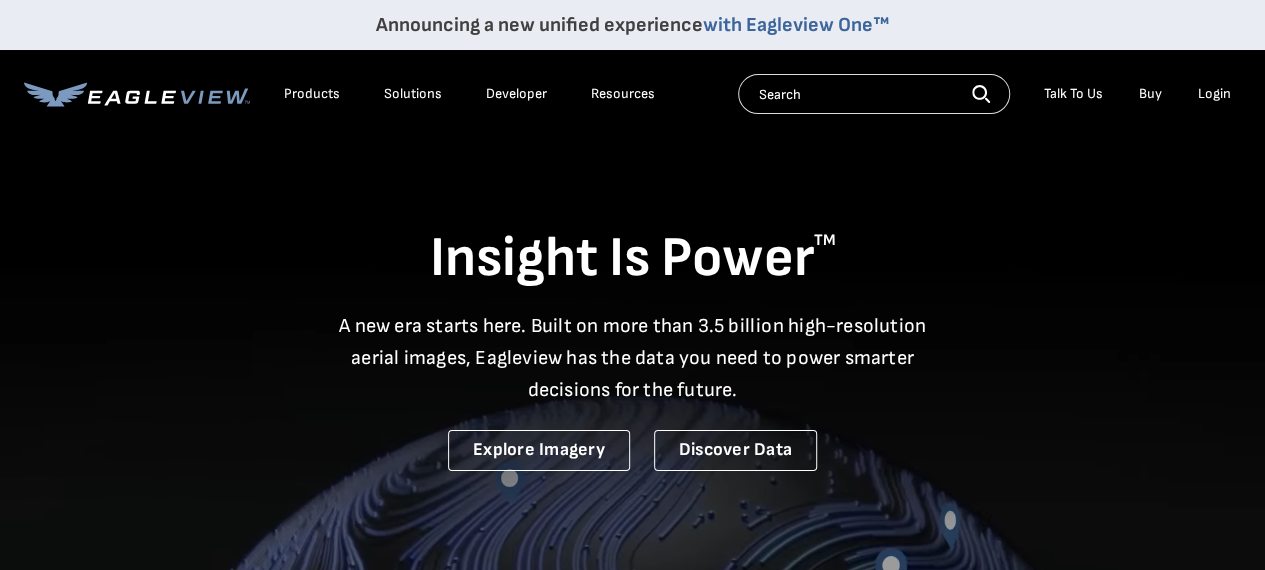 click on "Login" at bounding box center (1214, 94) 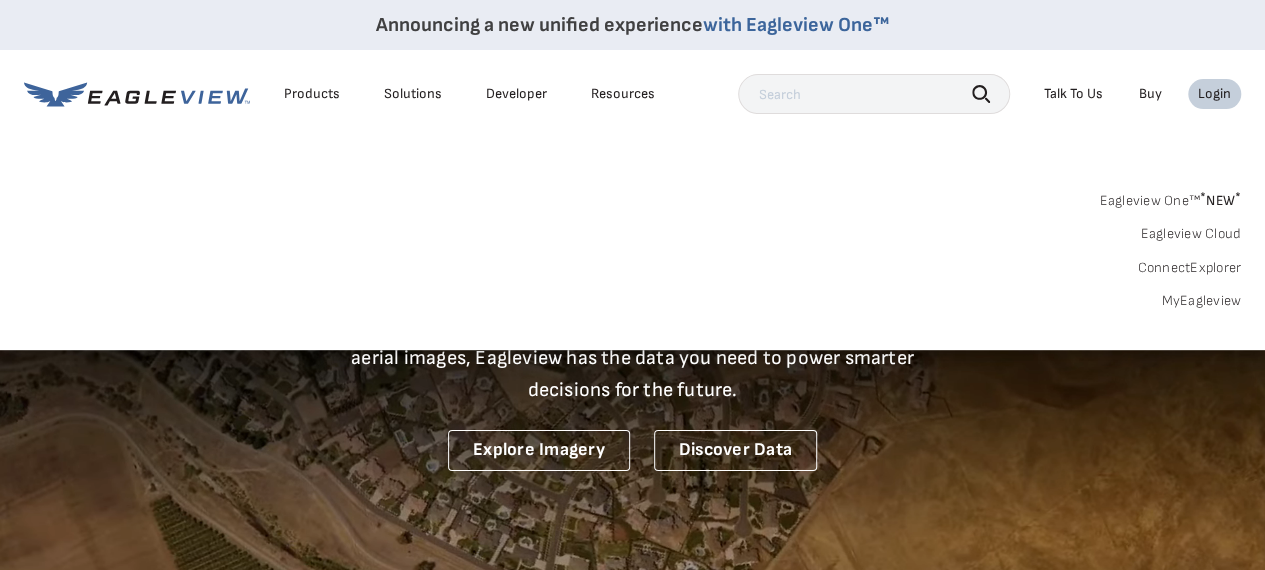 click on "Login" at bounding box center (1214, 94) 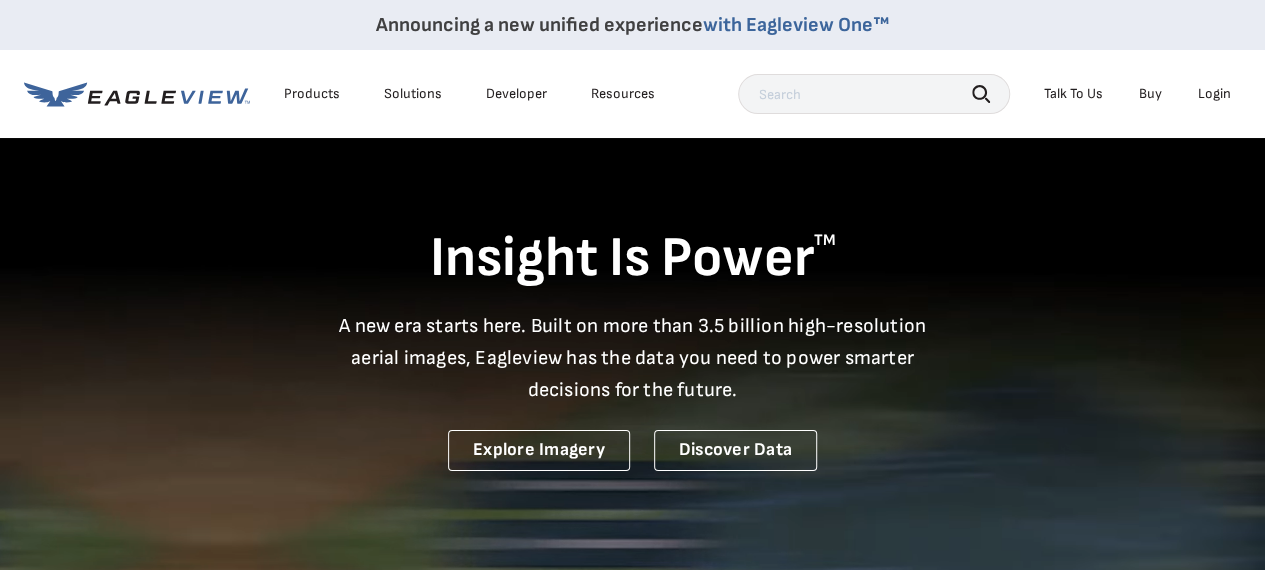 click on "Login" at bounding box center (1214, 94) 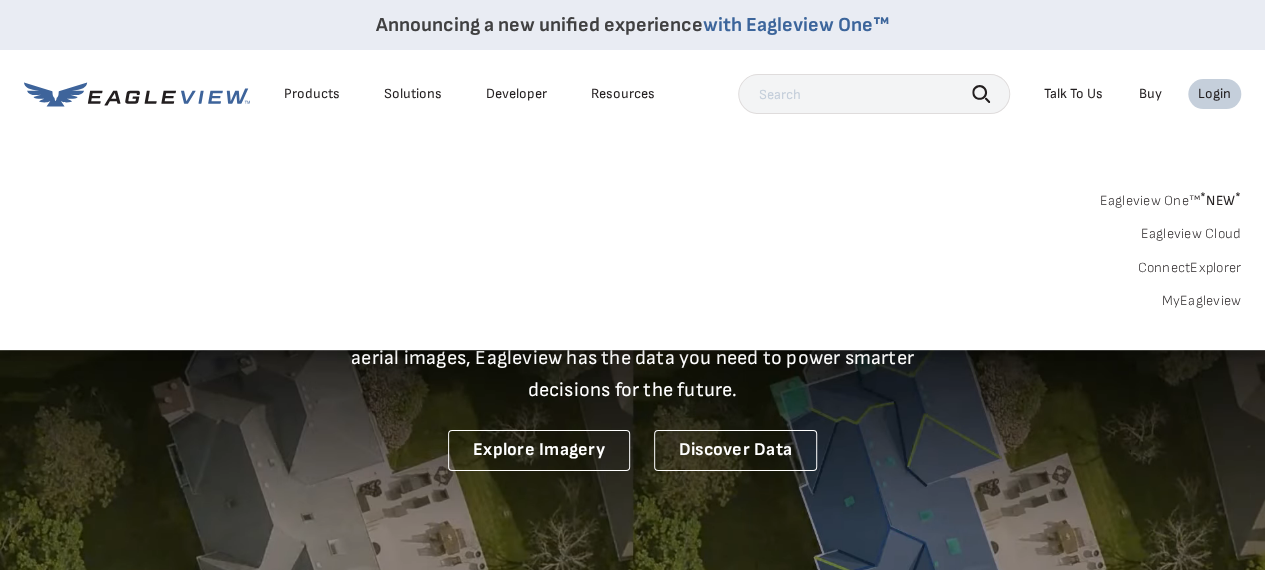 click on "Login" at bounding box center [1214, 94] 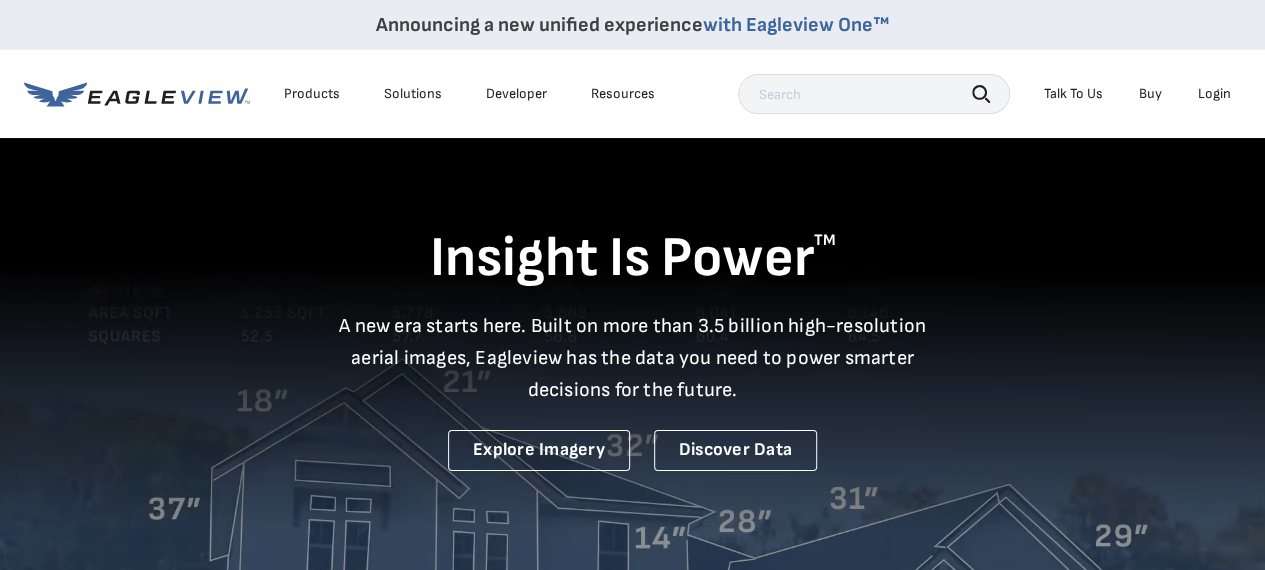 click on "Login" at bounding box center [1214, 94] 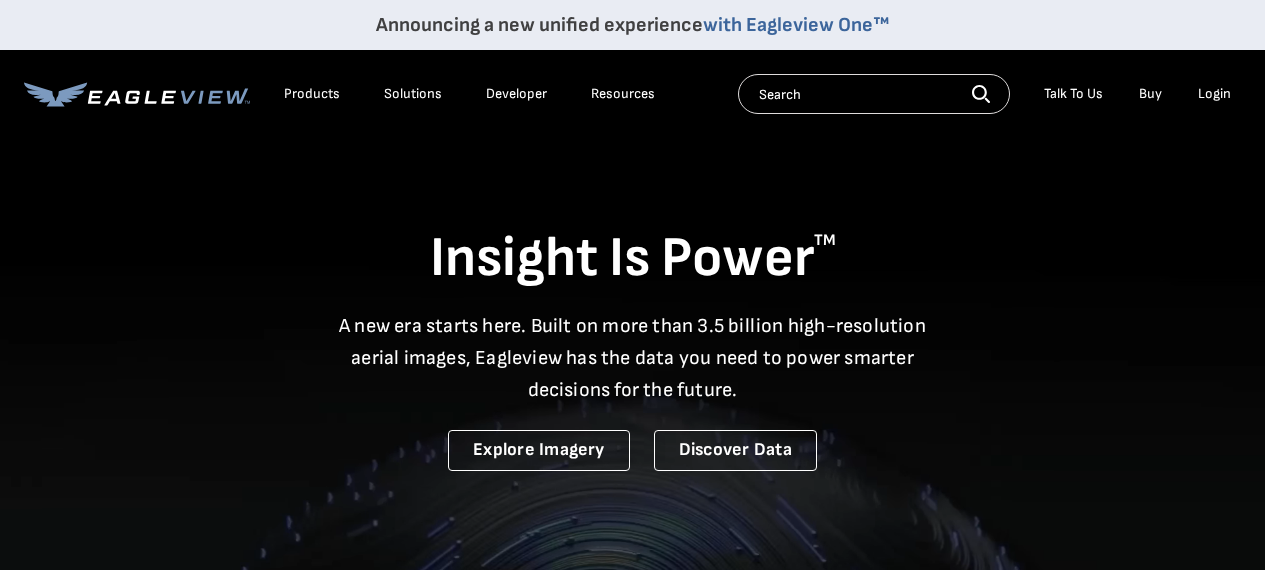 scroll, scrollTop: 0, scrollLeft: 0, axis: both 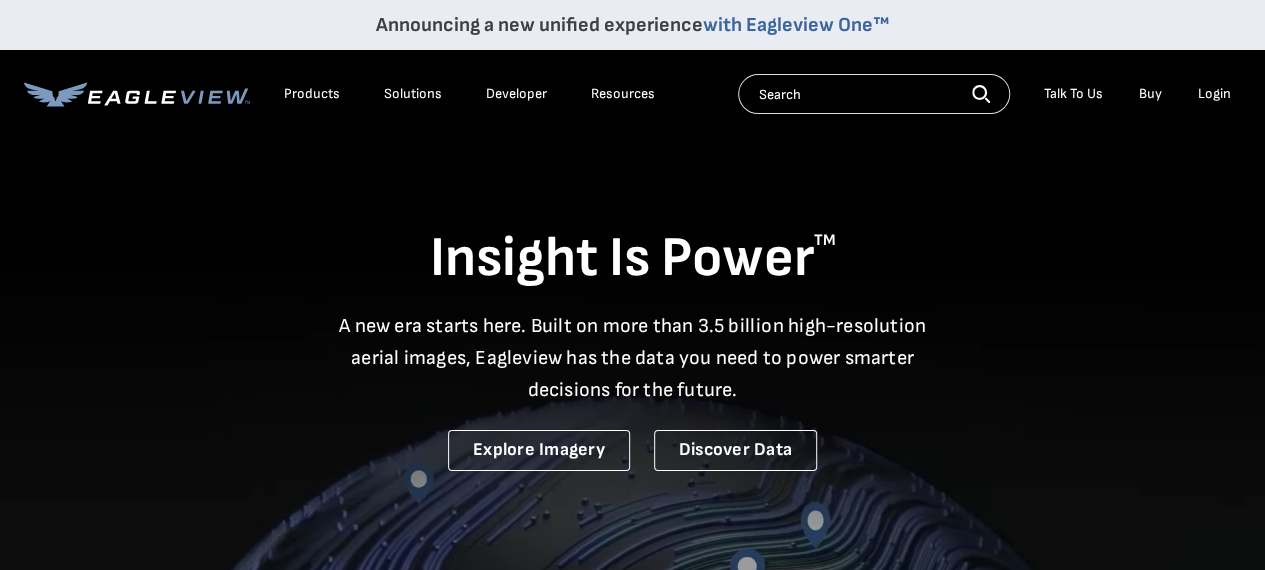 click on "Login" at bounding box center (1214, 94) 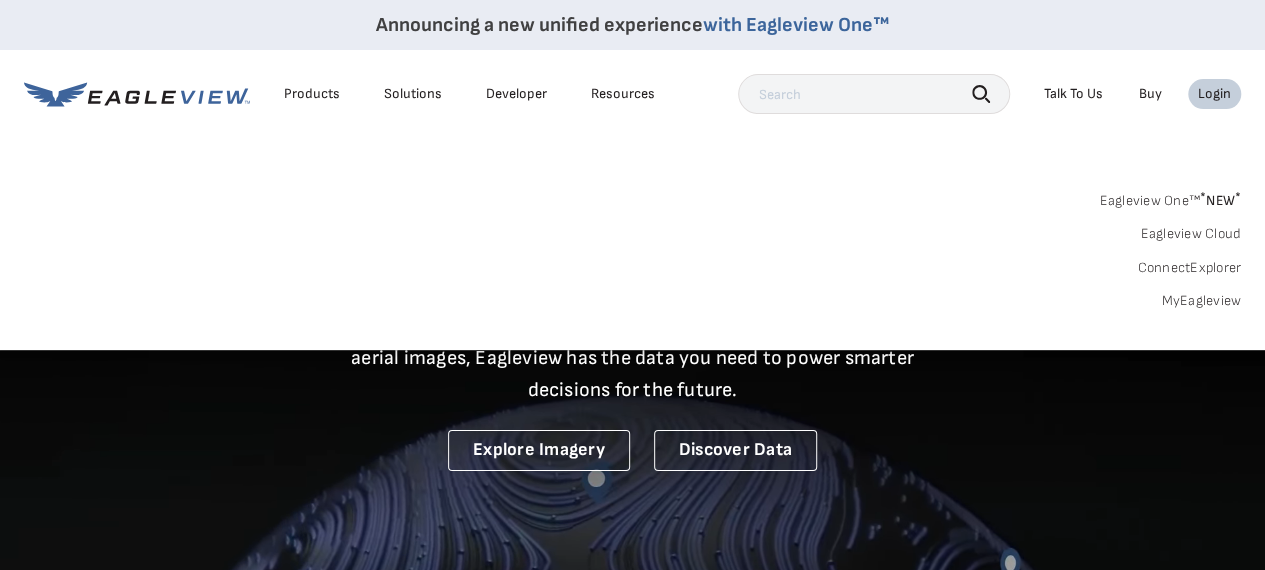 click on "Login" at bounding box center (1214, 94) 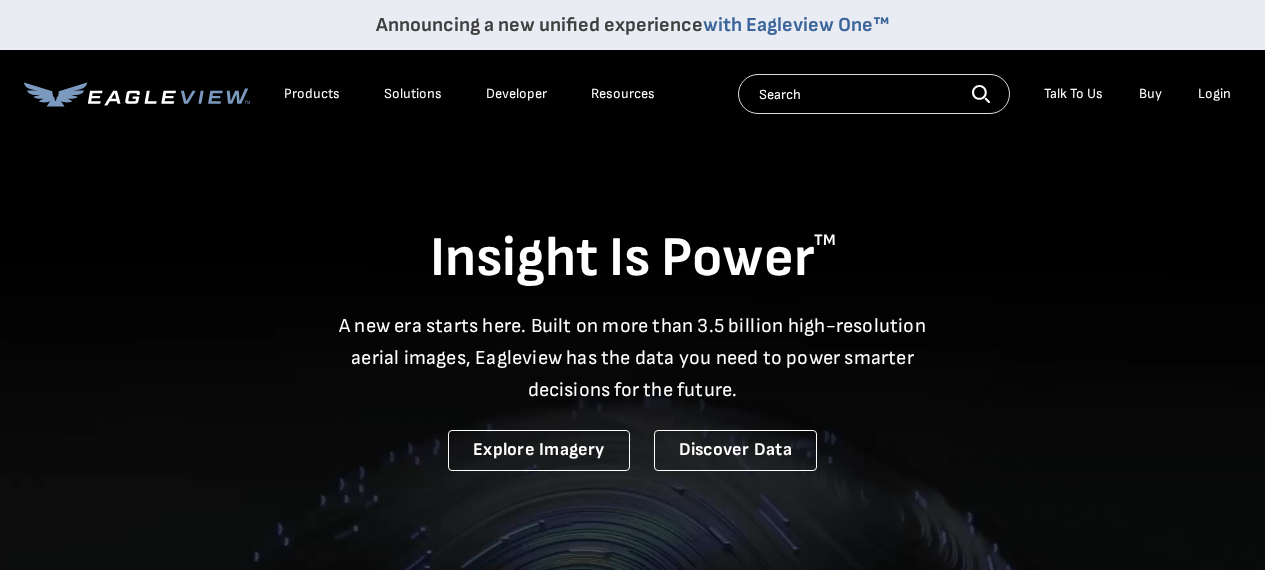 scroll, scrollTop: 0, scrollLeft: 0, axis: both 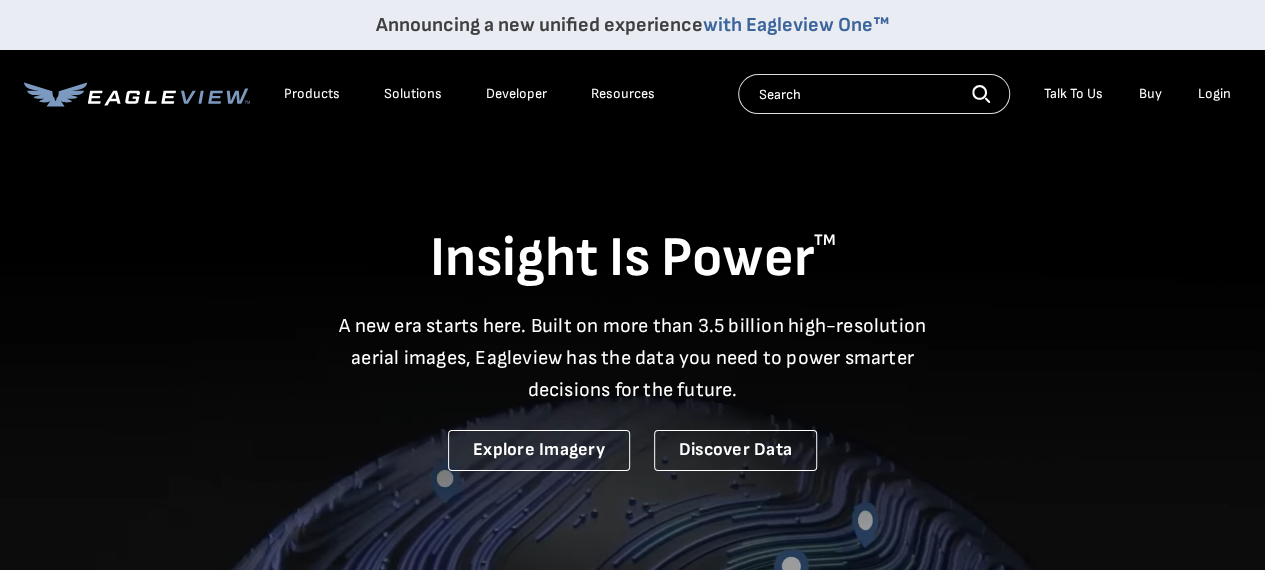 click on "Login" at bounding box center (1214, 94) 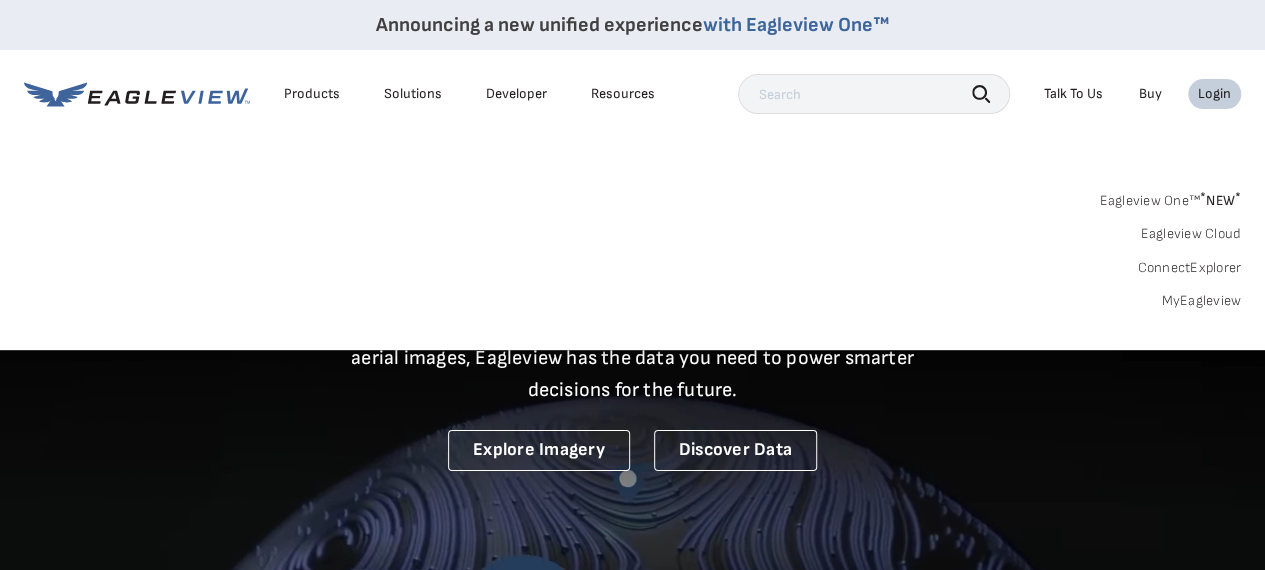 click on "Login" at bounding box center (1214, 94) 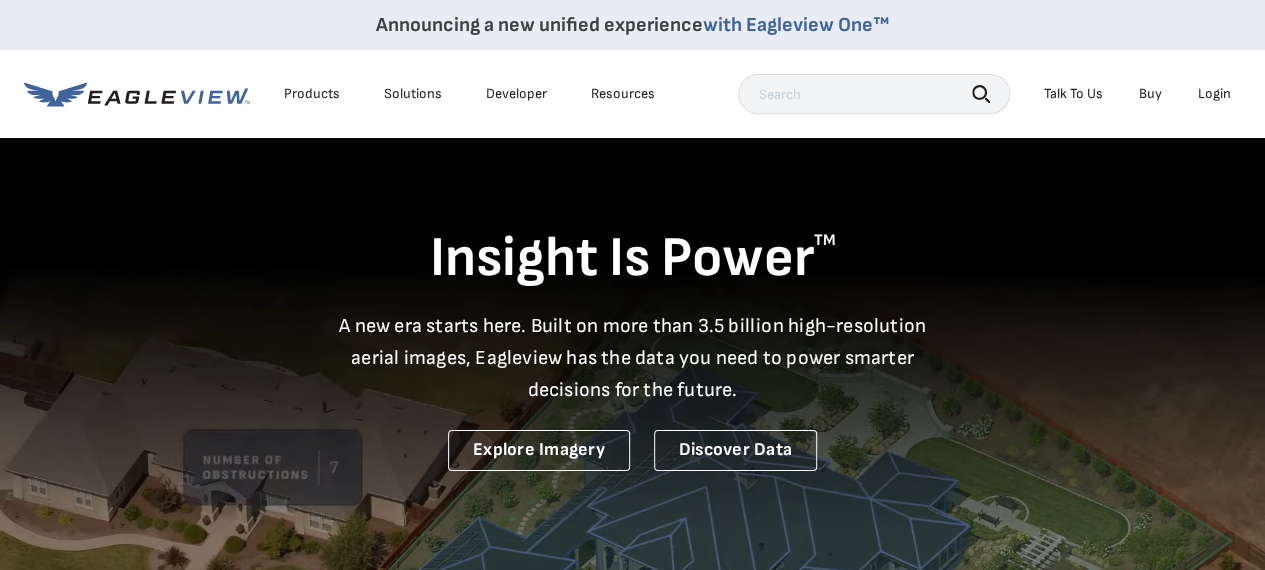 click on "Login" at bounding box center [1214, 94] 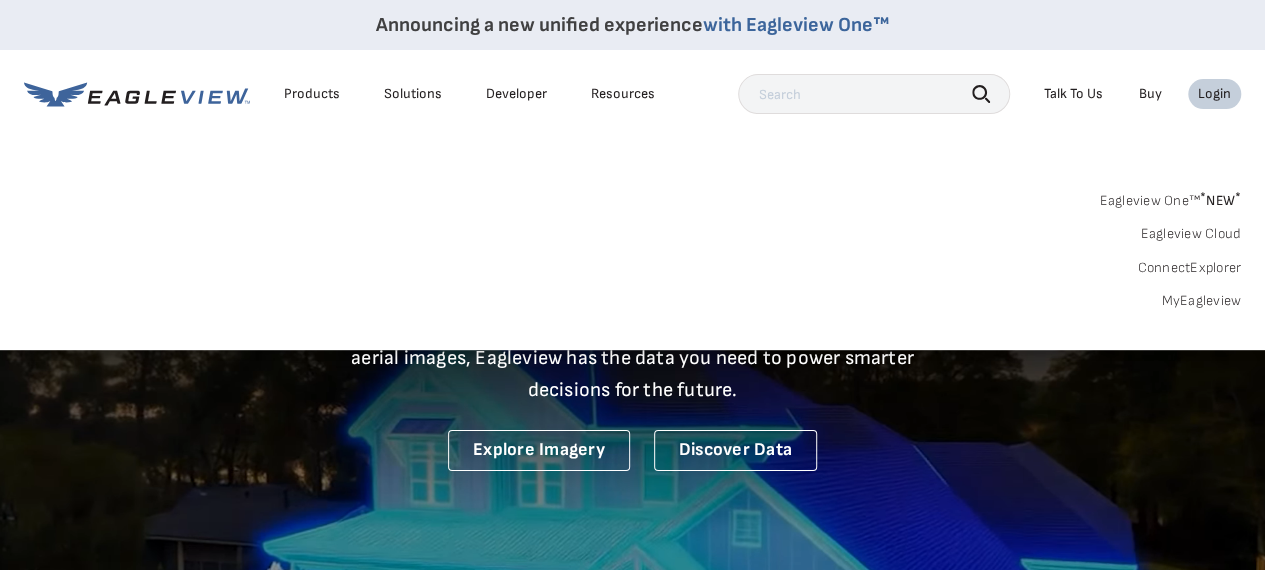 click on "MyEagleview" at bounding box center (1201, 301) 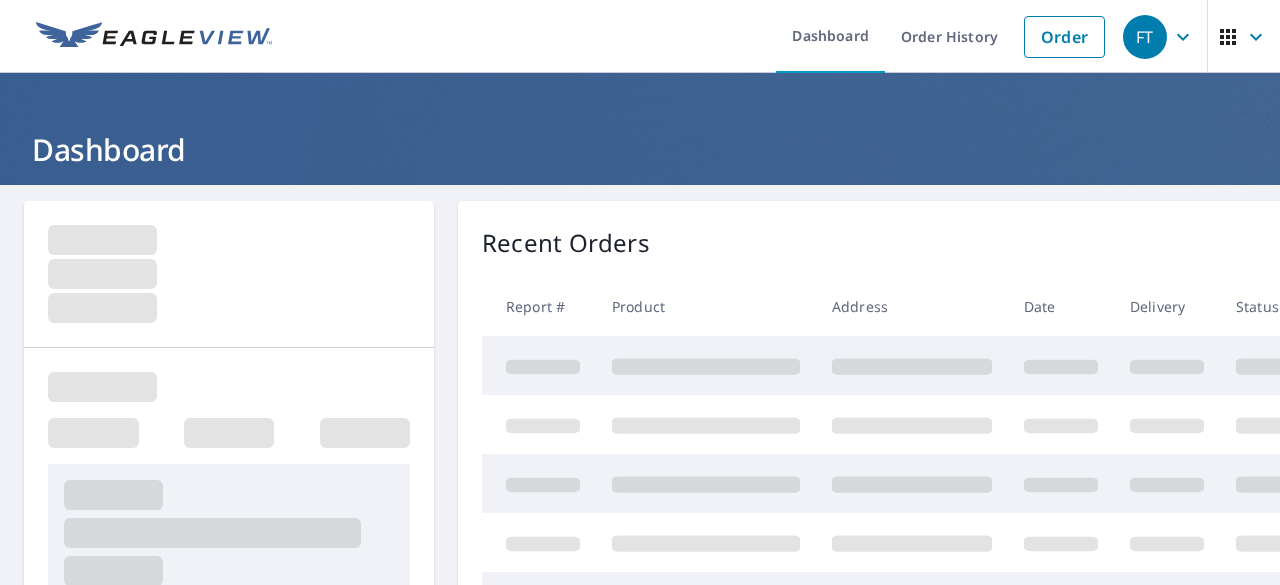 scroll, scrollTop: 0, scrollLeft: 0, axis: both 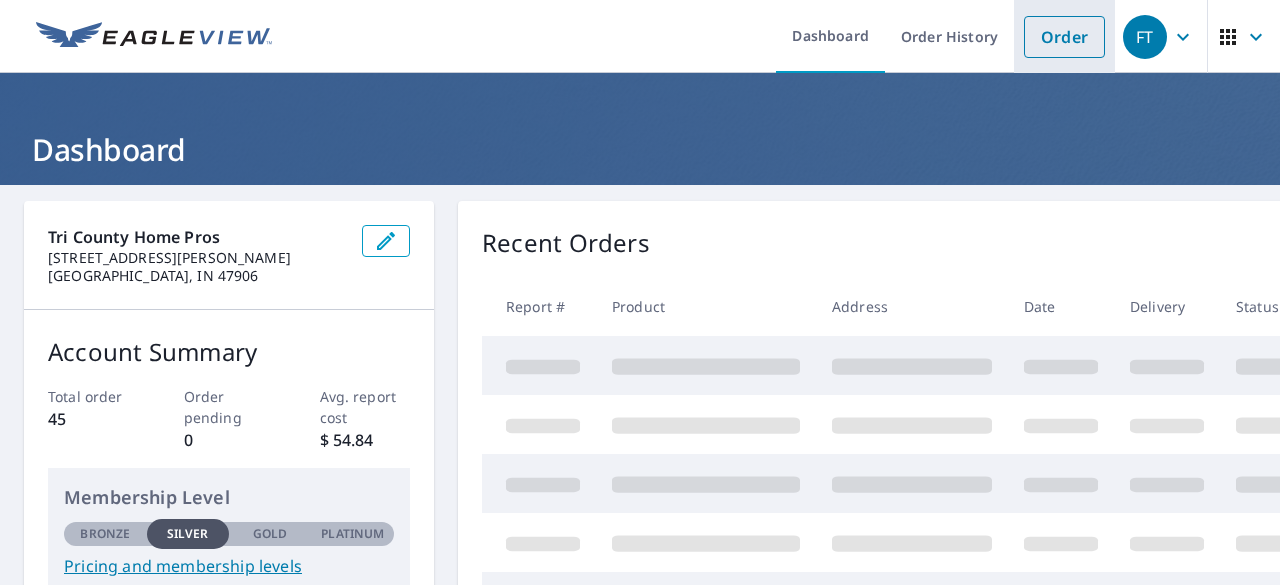 click on "Order" at bounding box center (1064, 37) 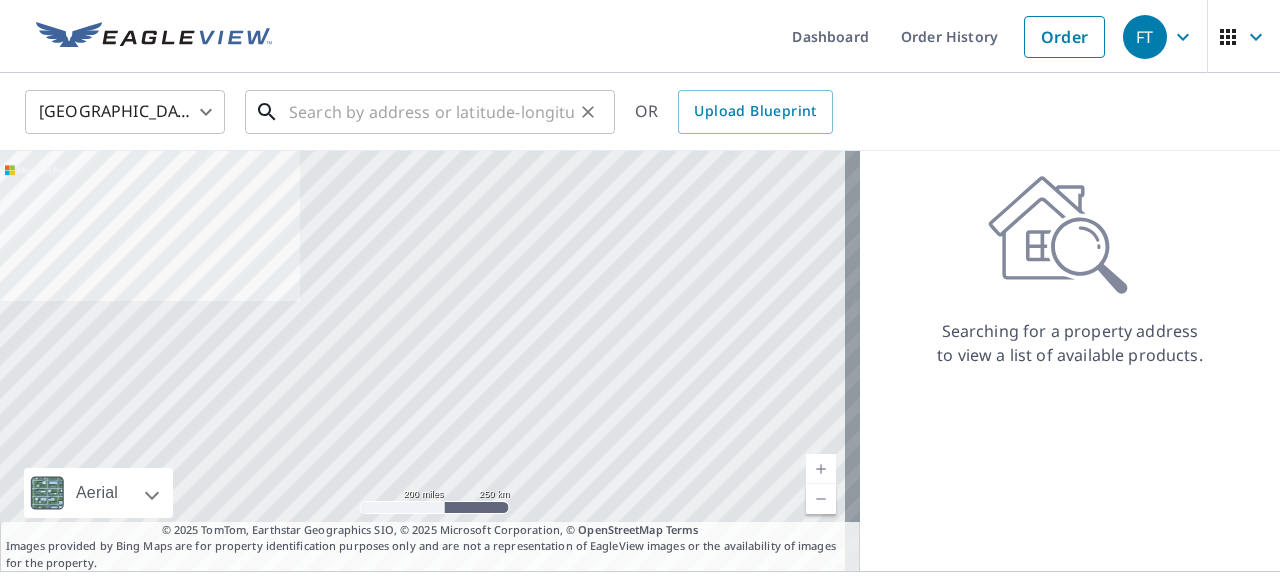 click at bounding box center [431, 112] 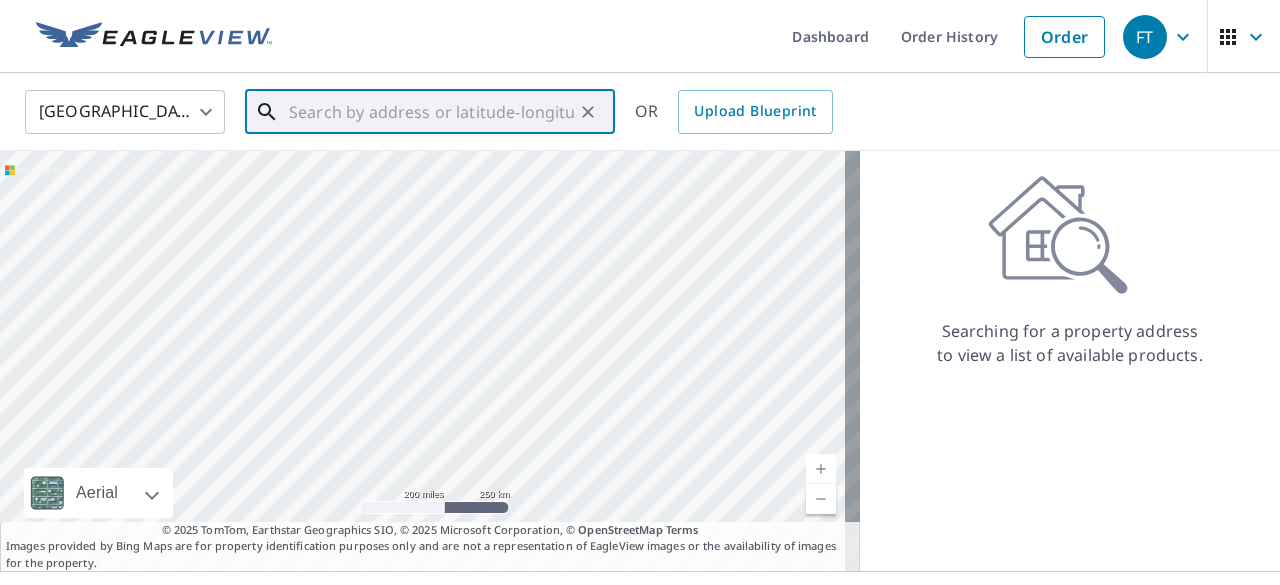 paste on "[STREET_ADDRESS][PERSON_NAME]" 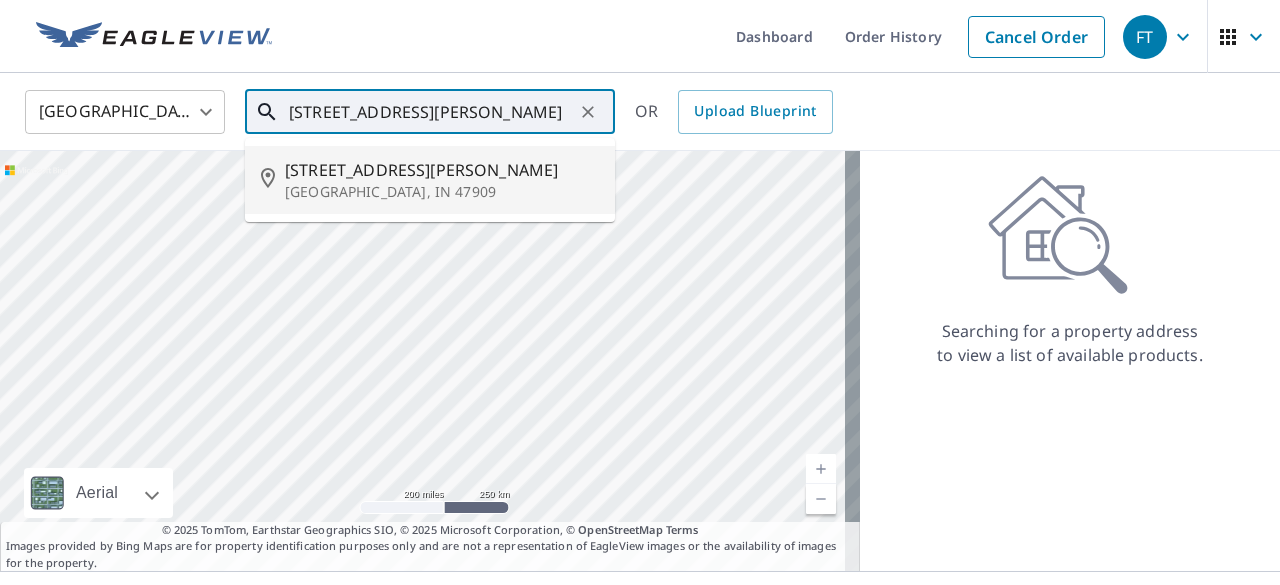 click on "[STREET_ADDRESS][PERSON_NAME]" at bounding box center [442, 170] 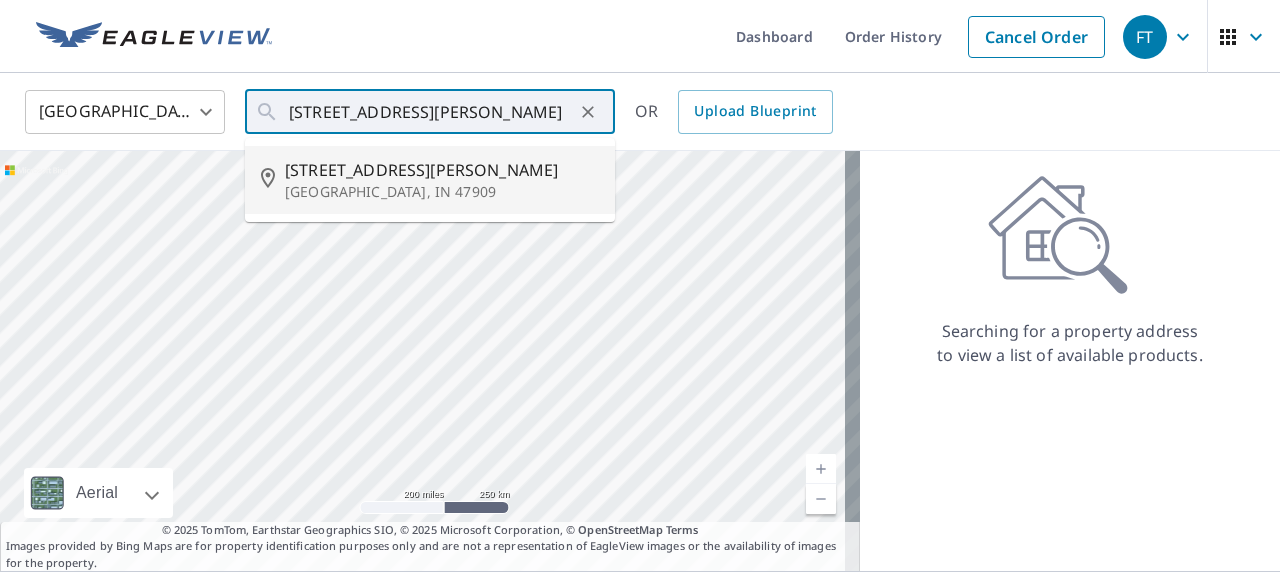 type on "[STREET_ADDRESS][PERSON_NAME]" 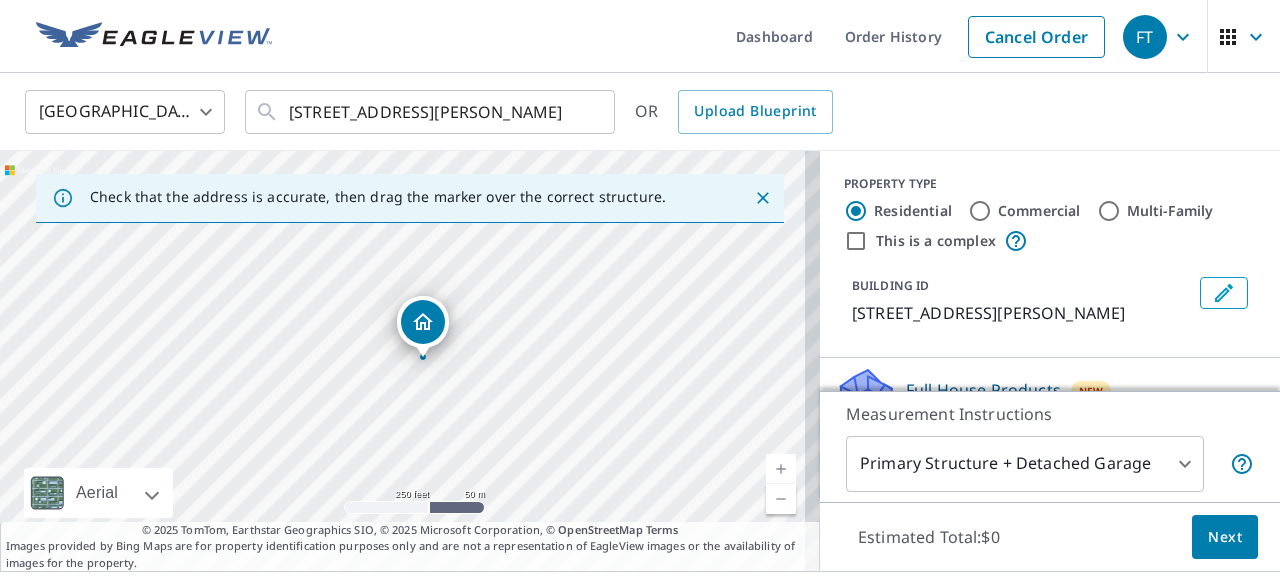 click on "FT .favicon_svg__cls-1{fill:#8ccc4c}.favicon_svg__cls-2{fill:#0098c5} FT
Dashboard Order History Cancel Order FT [GEOGRAPHIC_DATA] [GEOGRAPHIC_DATA] ​ [STREET_ADDRESS][PERSON_NAME] ​ OR Upload Blueprint Check that the address is accurate, then drag the marker over the correct structure. [STREET_ADDRESS][PERSON_NAME] A standard road map Aerial A detailed look from above Labels Labels 250 feet 50 m © 2025 TomTom, © Vexcel Imaging, © 2025 Microsoft Corporation,  © OpenStreetMap Terms © 2025 TomTom, Earthstar Geographics SIO, © 2025 Microsoft Corporation, ©   OpenStreetMap   Terms Images provided by Bing Maps are for property identification purposes only and are not a representation of EagleView images or the availability of images for the property. PROPERTY TYPE Residential Commercial Multi-Family This is a complex BUILDING ID [STREET_ADDRESS][PERSON_NAME] Full House Products New Full House™ $98 Roof Products New Premium $27.5 - $81.25 QuickSquares™ $18 Gutter $13.75 $18 1" at bounding box center [640, 292] 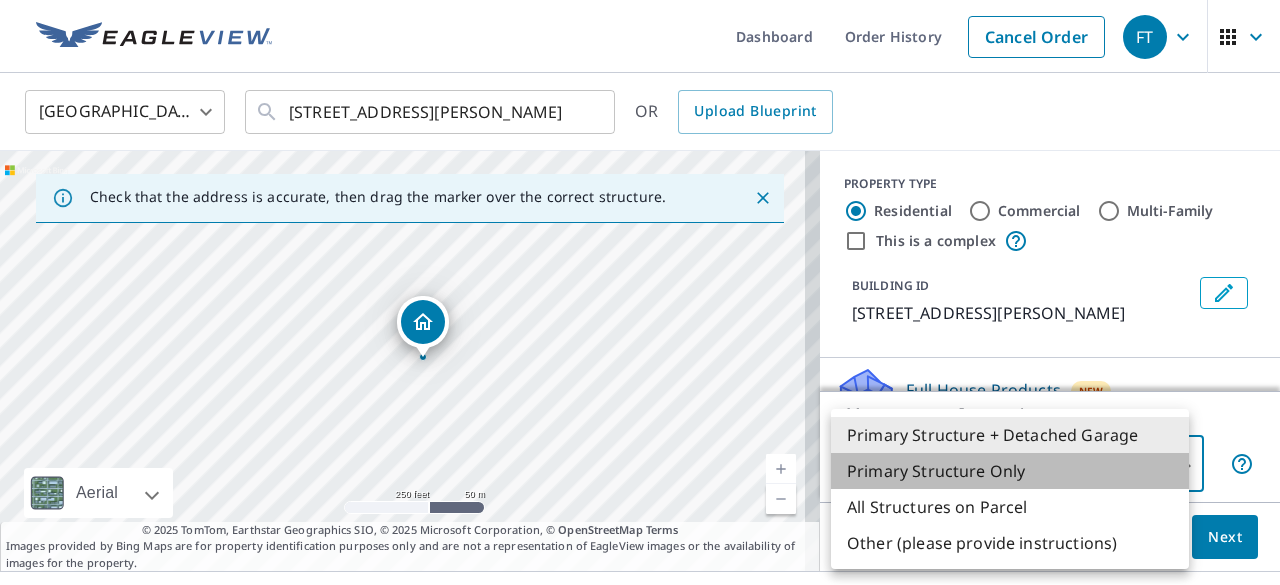 click on "Primary Structure Only" at bounding box center (1010, 471) 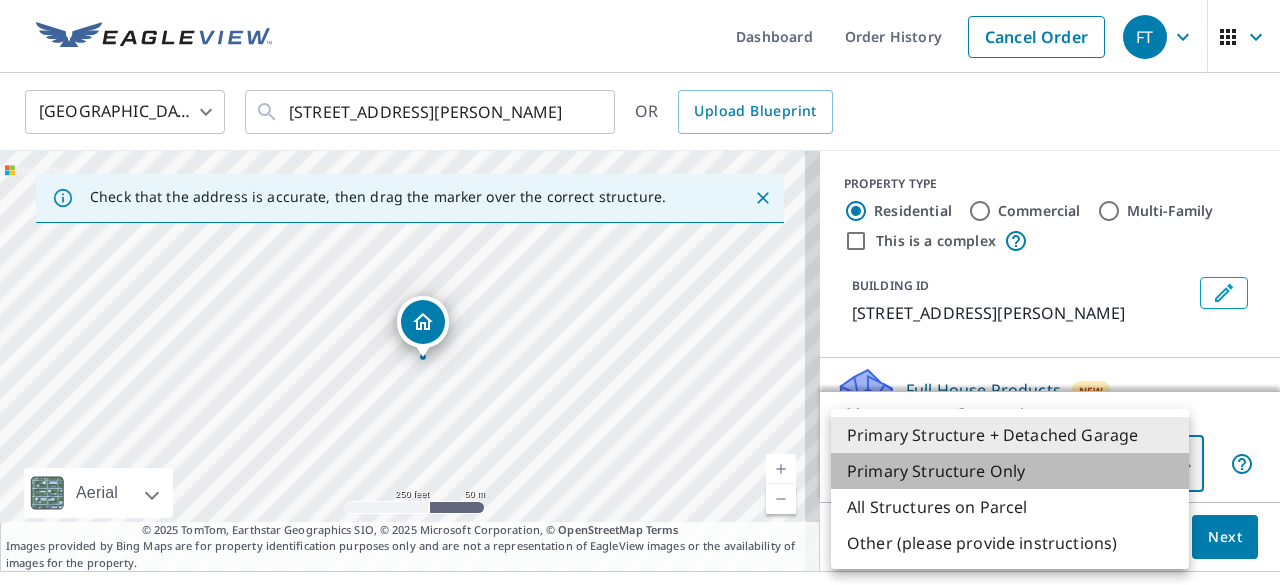 type on "2" 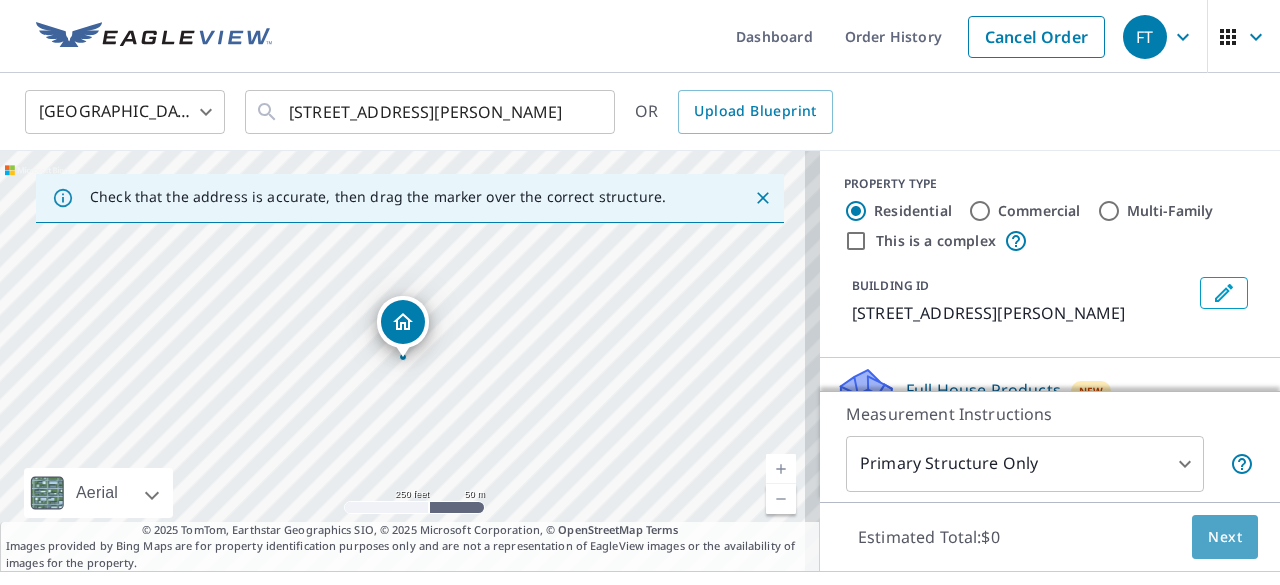 click on "Next" at bounding box center (1225, 537) 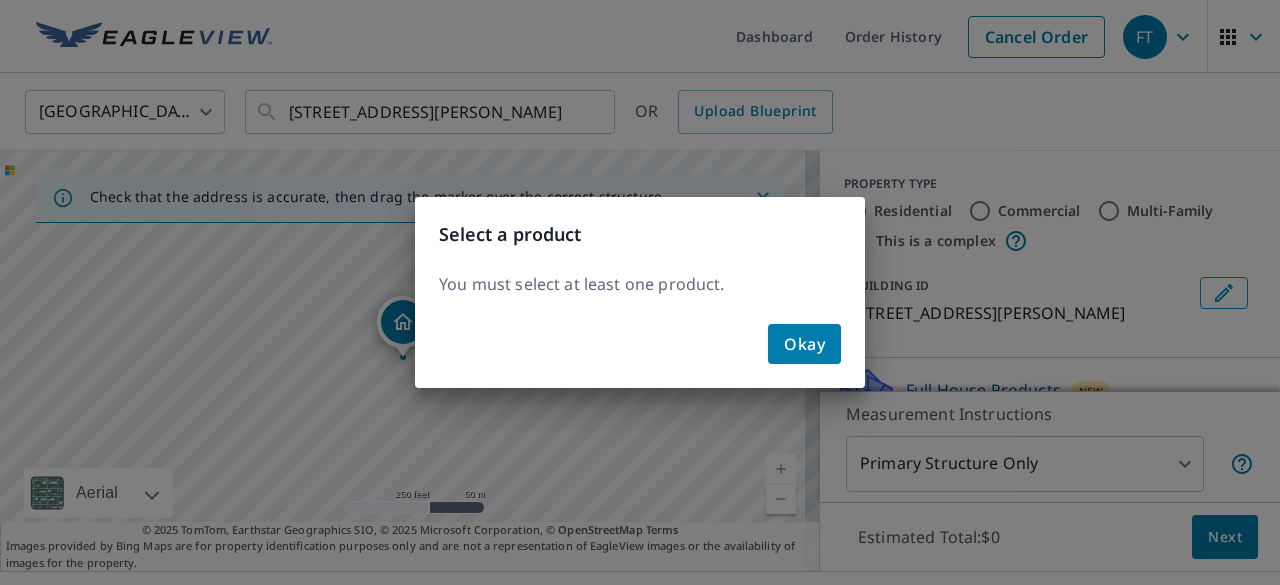 click on "Okay" at bounding box center (640, 352) 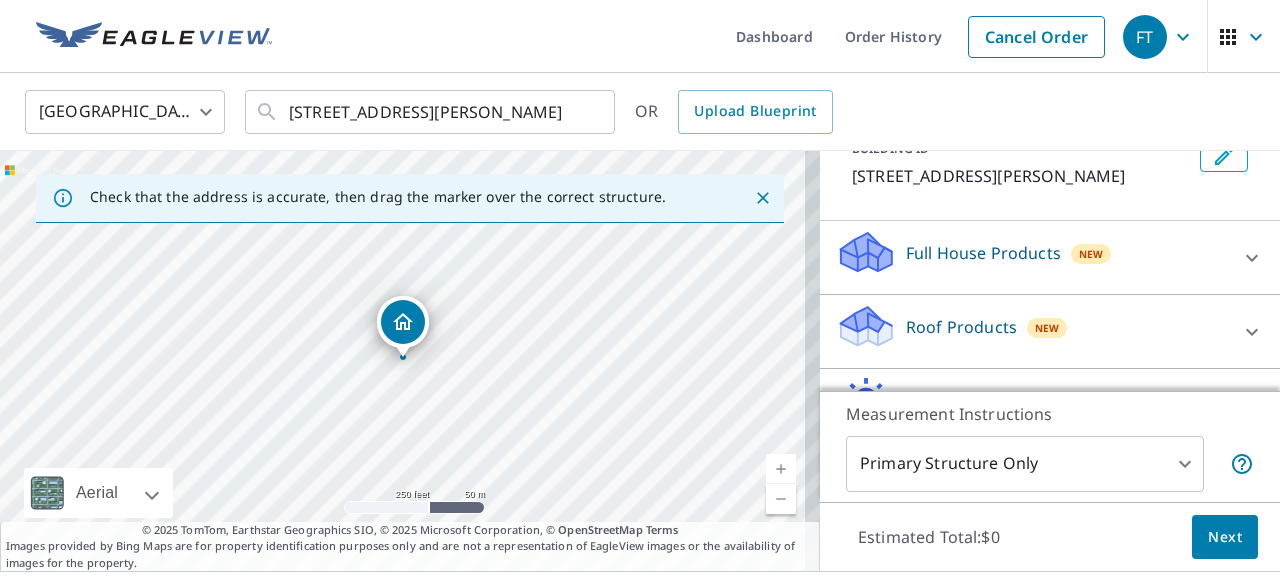 scroll, scrollTop: 200, scrollLeft: 0, axis: vertical 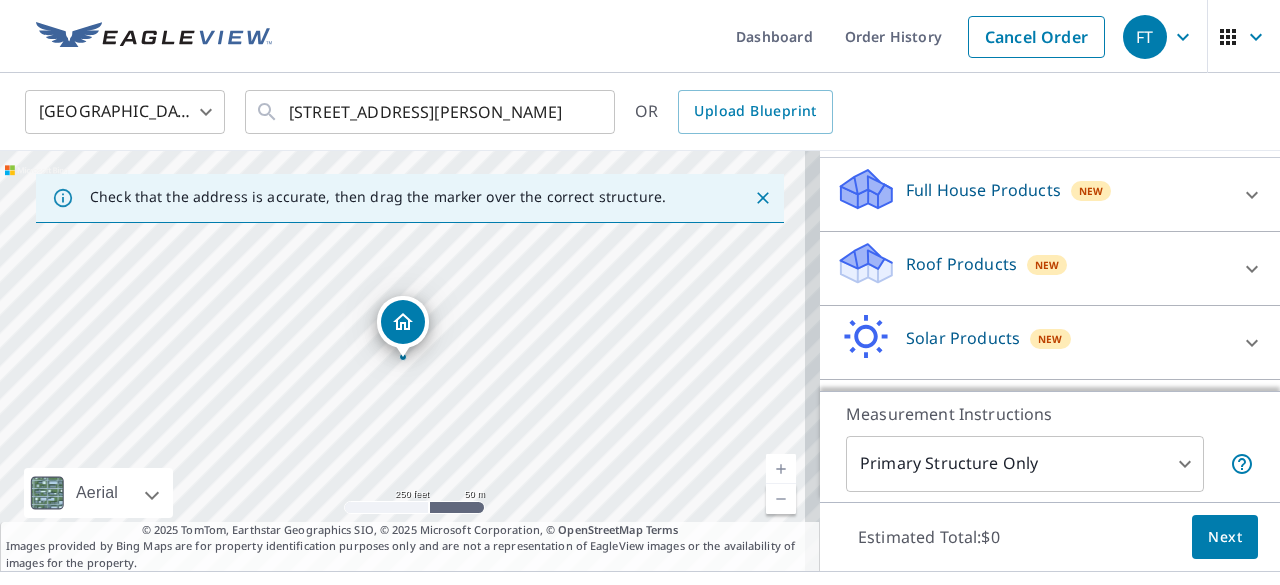 click on "Roof Products" at bounding box center [961, 264] 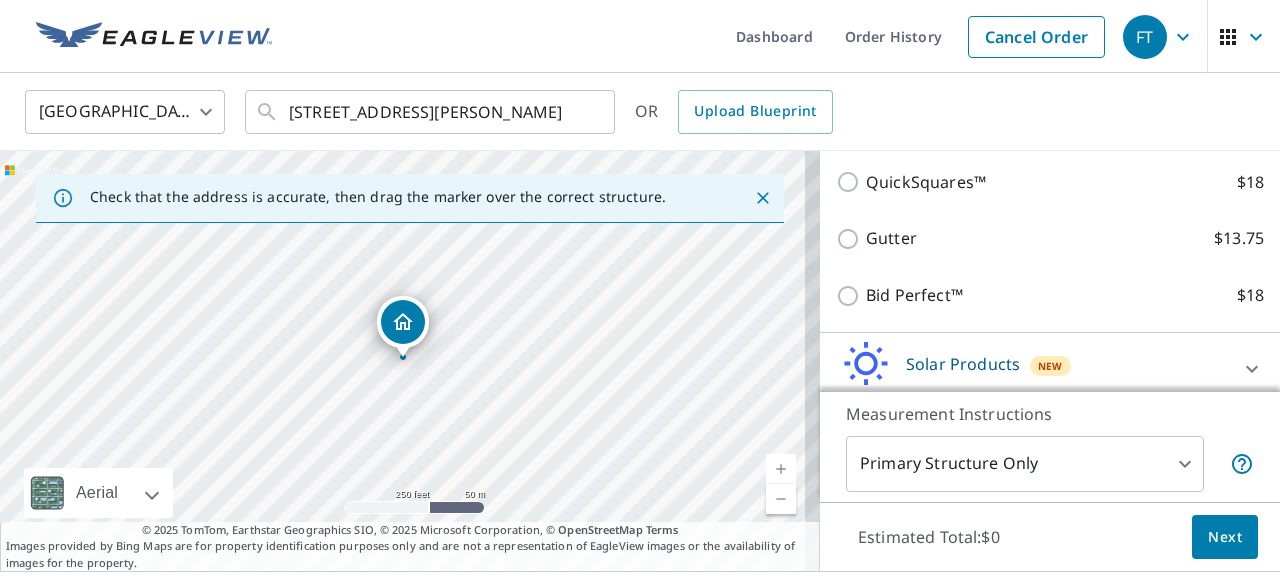scroll, scrollTop: 300, scrollLeft: 0, axis: vertical 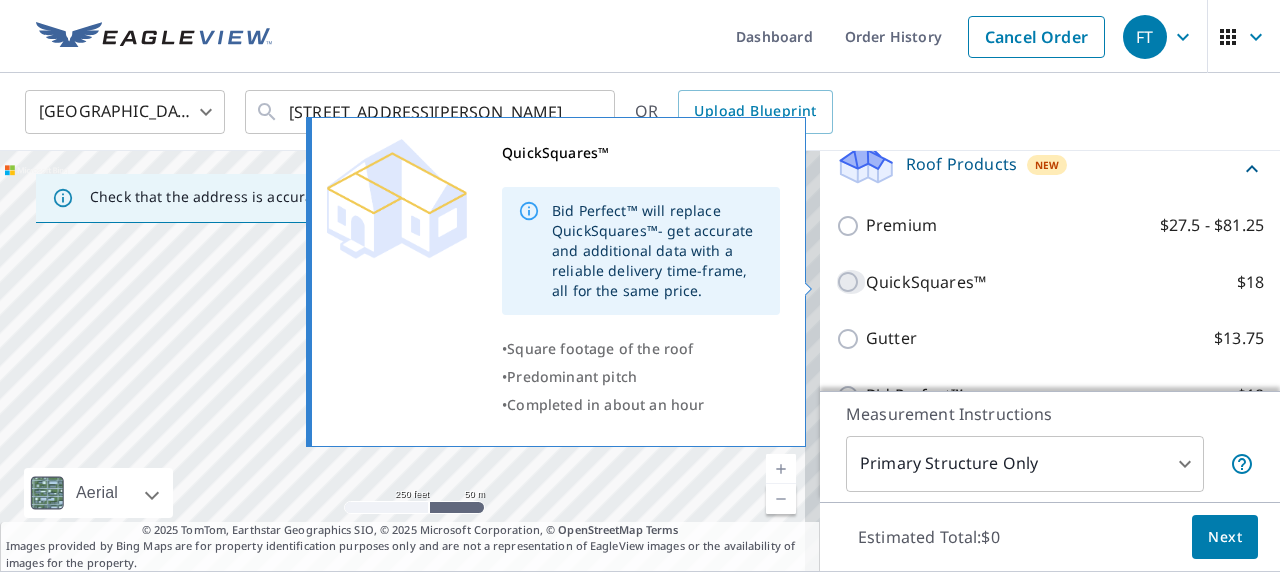 click on "QuickSquares™ $18" at bounding box center [851, 282] 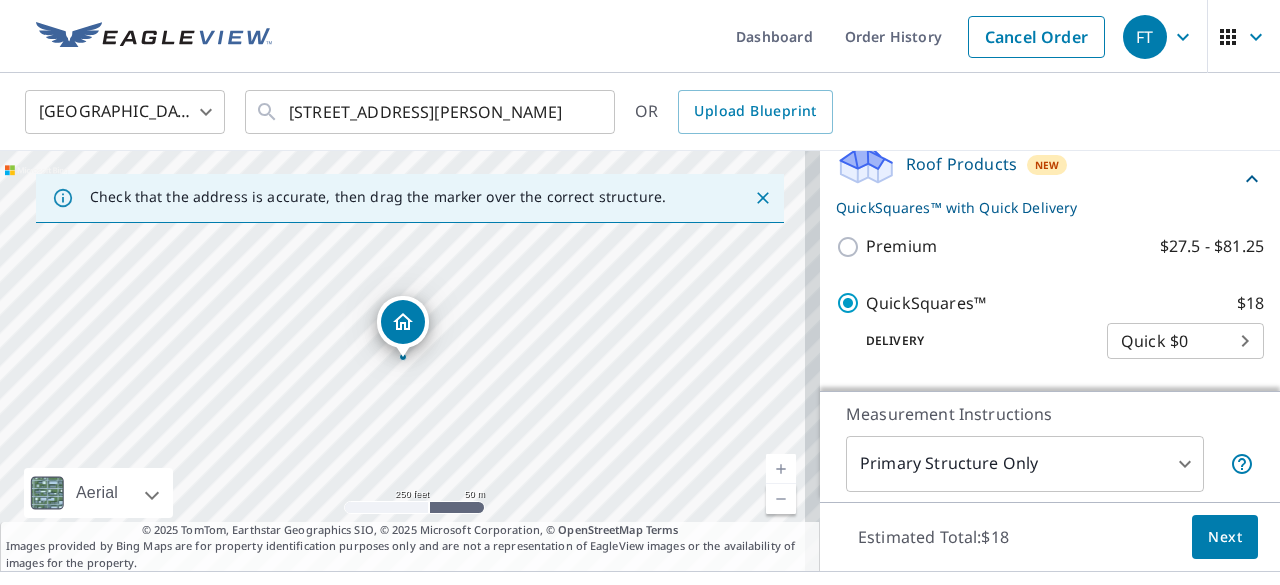 click on "Next" at bounding box center (1225, 537) 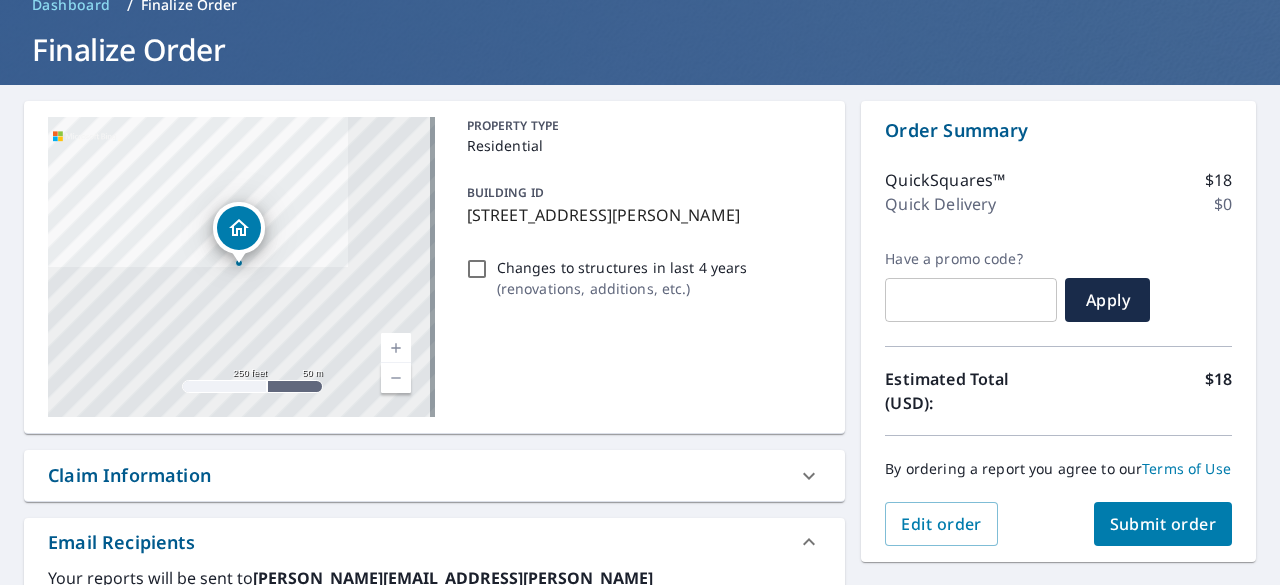 scroll, scrollTop: 200, scrollLeft: 0, axis: vertical 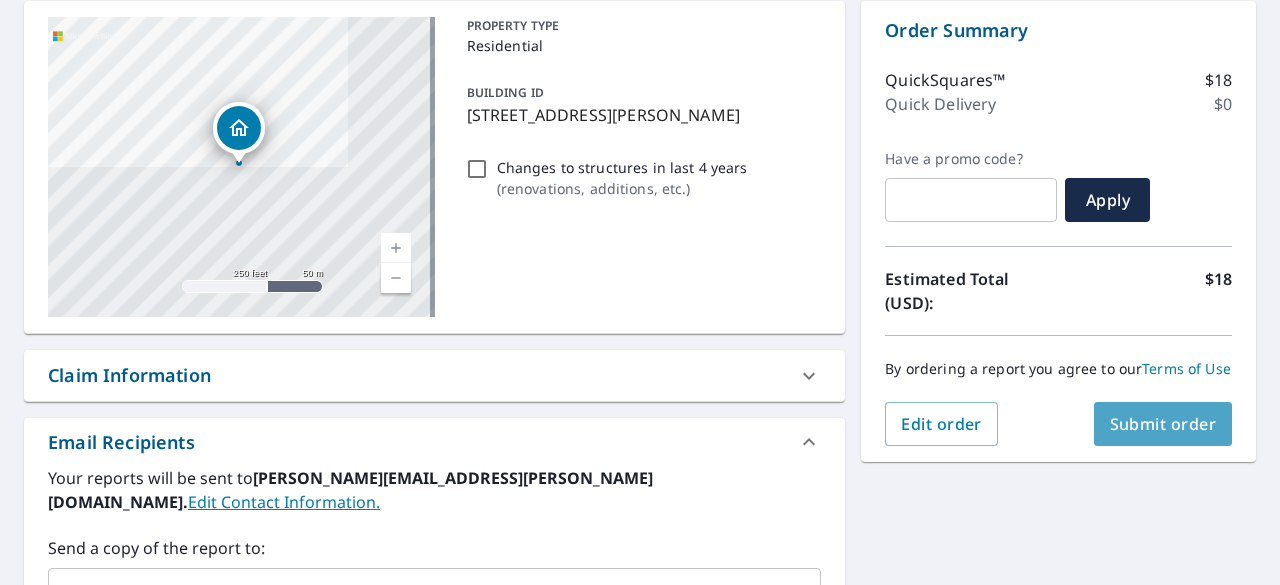 click on "Submit order" at bounding box center [1163, 424] 